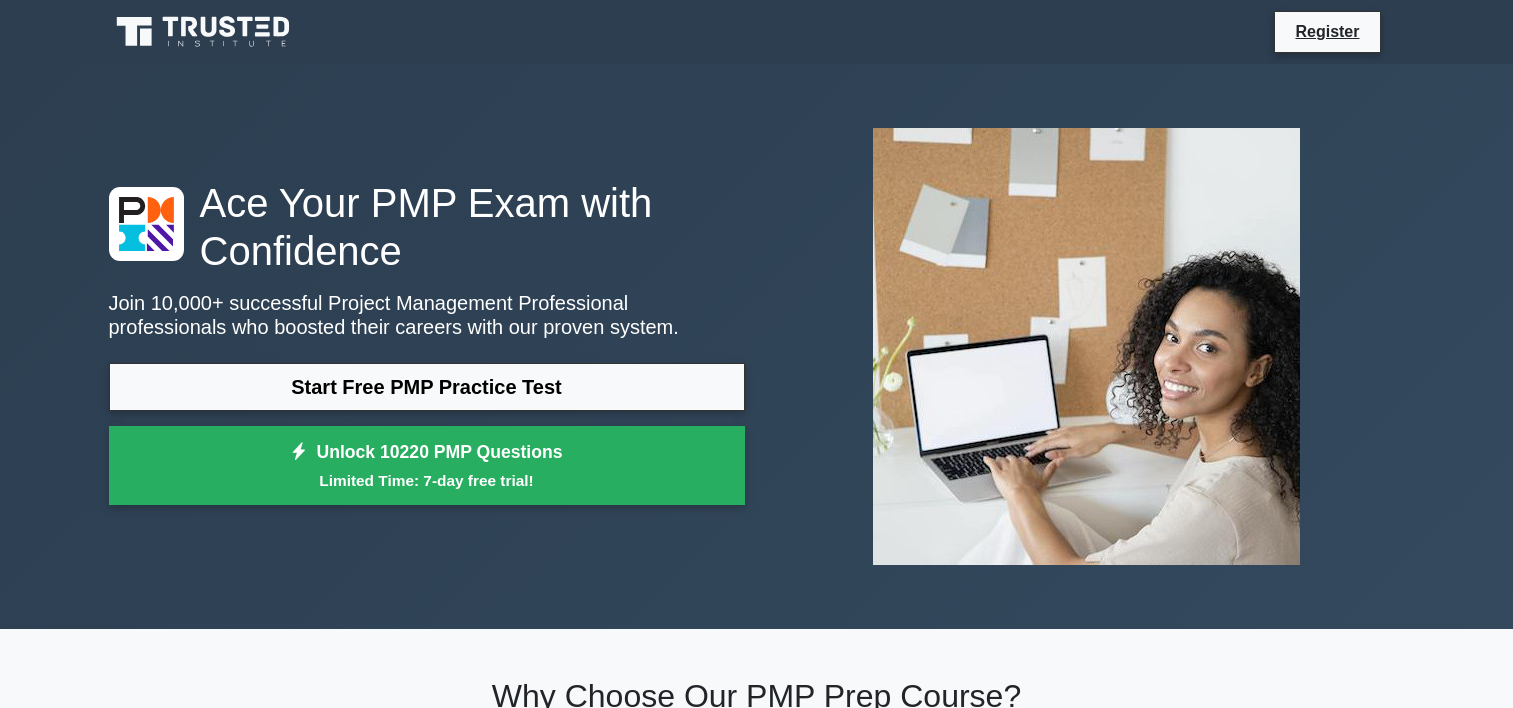 scroll, scrollTop: 0, scrollLeft: 0, axis: both 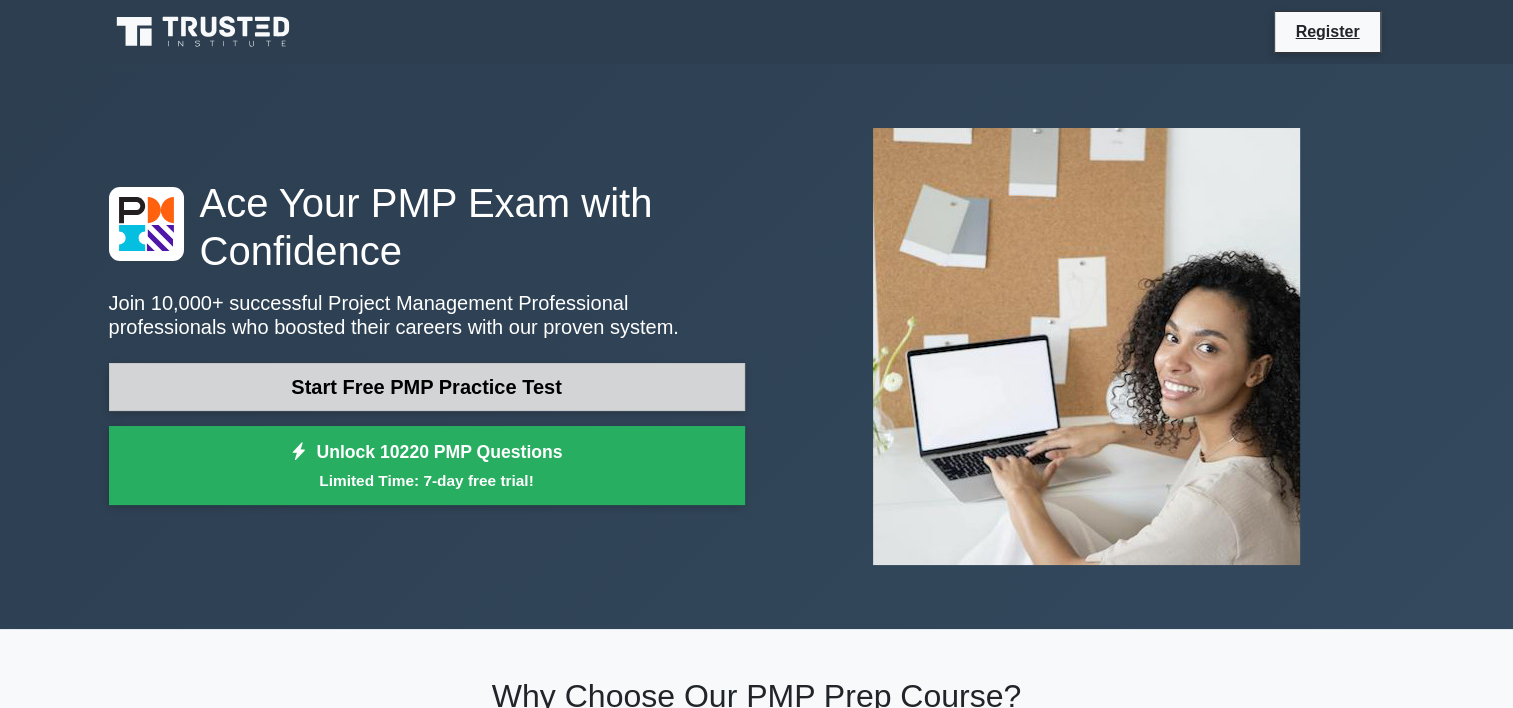 click on "Start Free PMP Practice Test" at bounding box center (427, 387) 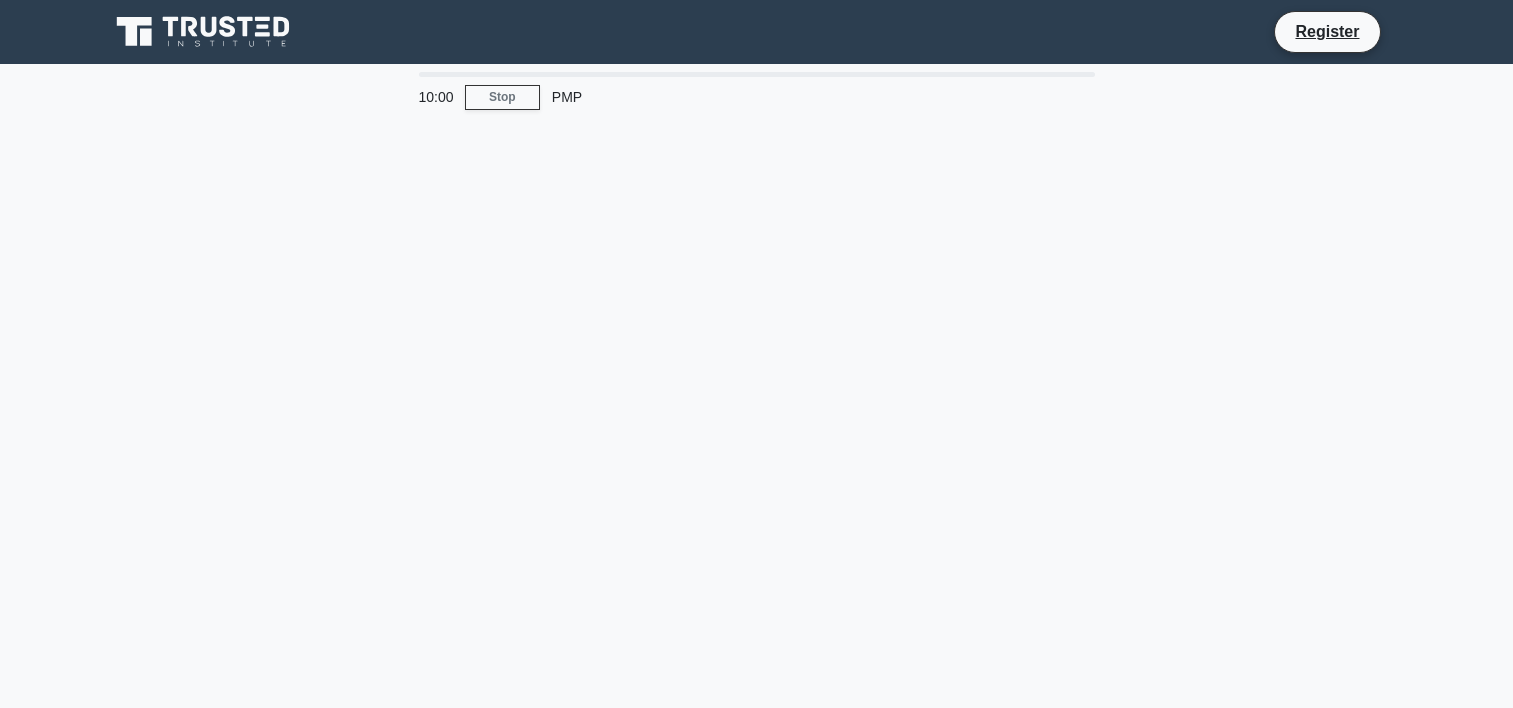 scroll, scrollTop: 0, scrollLeft: 0, axis: both 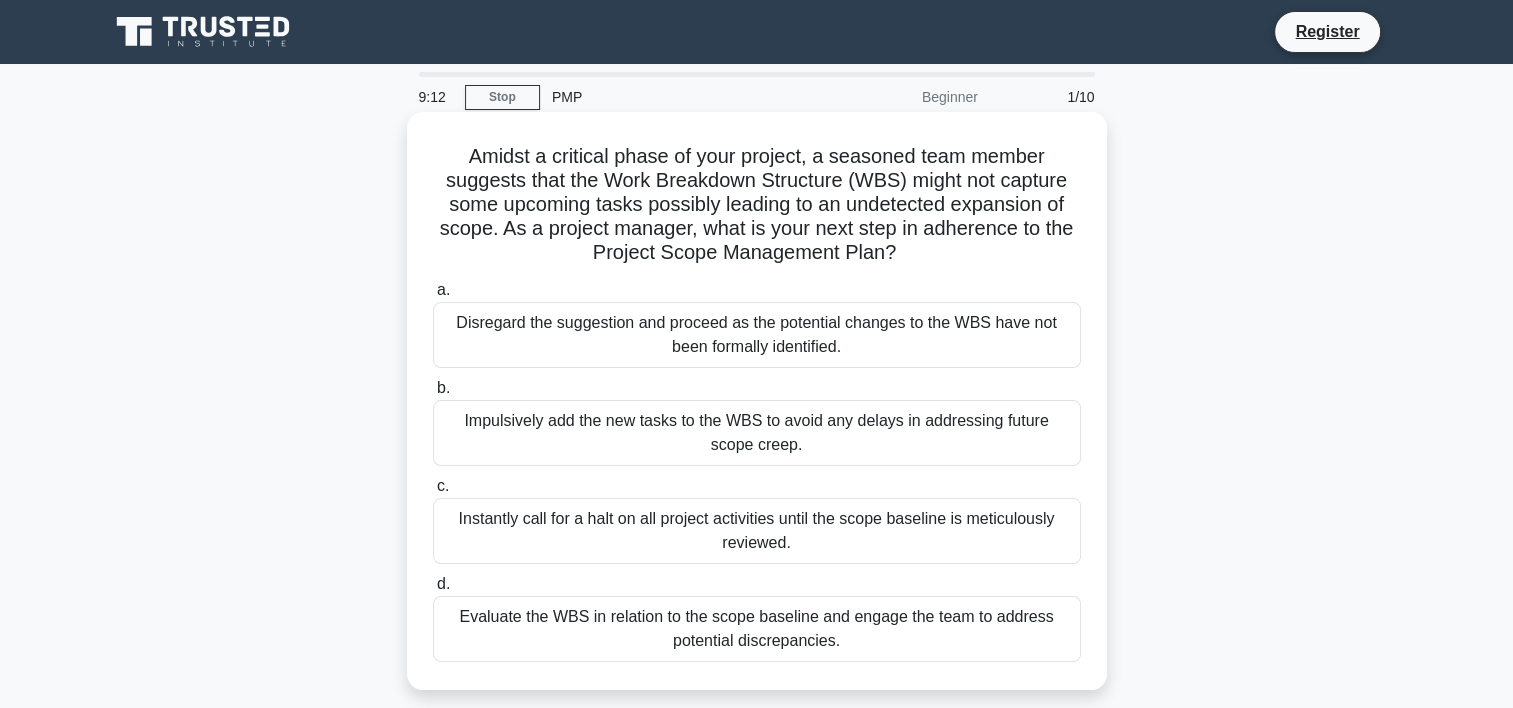 click on "Evaluate the WBS in relation to the scope baseline and engage the team to address potential discrepancies." at bounding box center (757, 629) 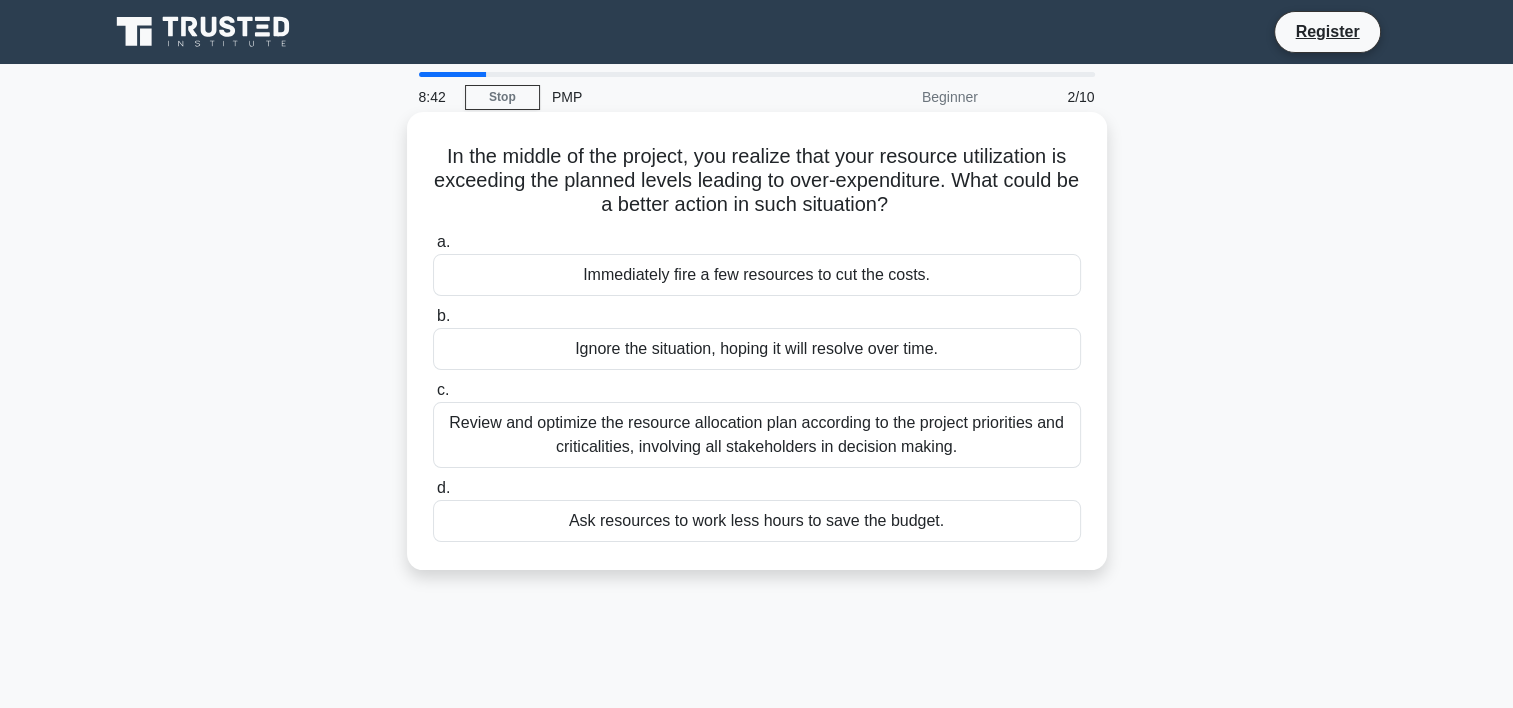 click on "Review and optimize the resource allocation plan according to the project priorities and criticalities, involving all stakeholders in decision making." at bounding box center [757, 435] 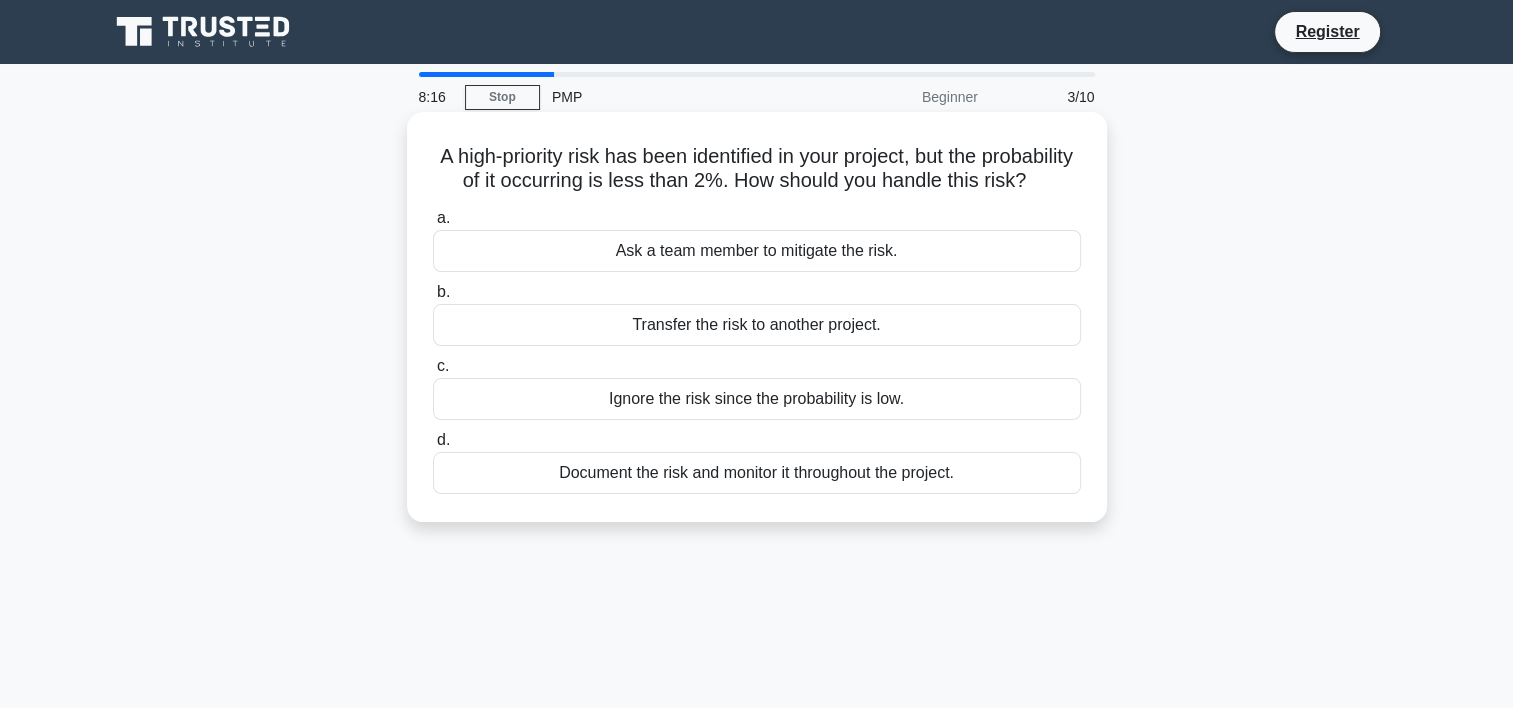 click on "Document the risk and monitor it throughout the project." at bounding box center (757, 473) 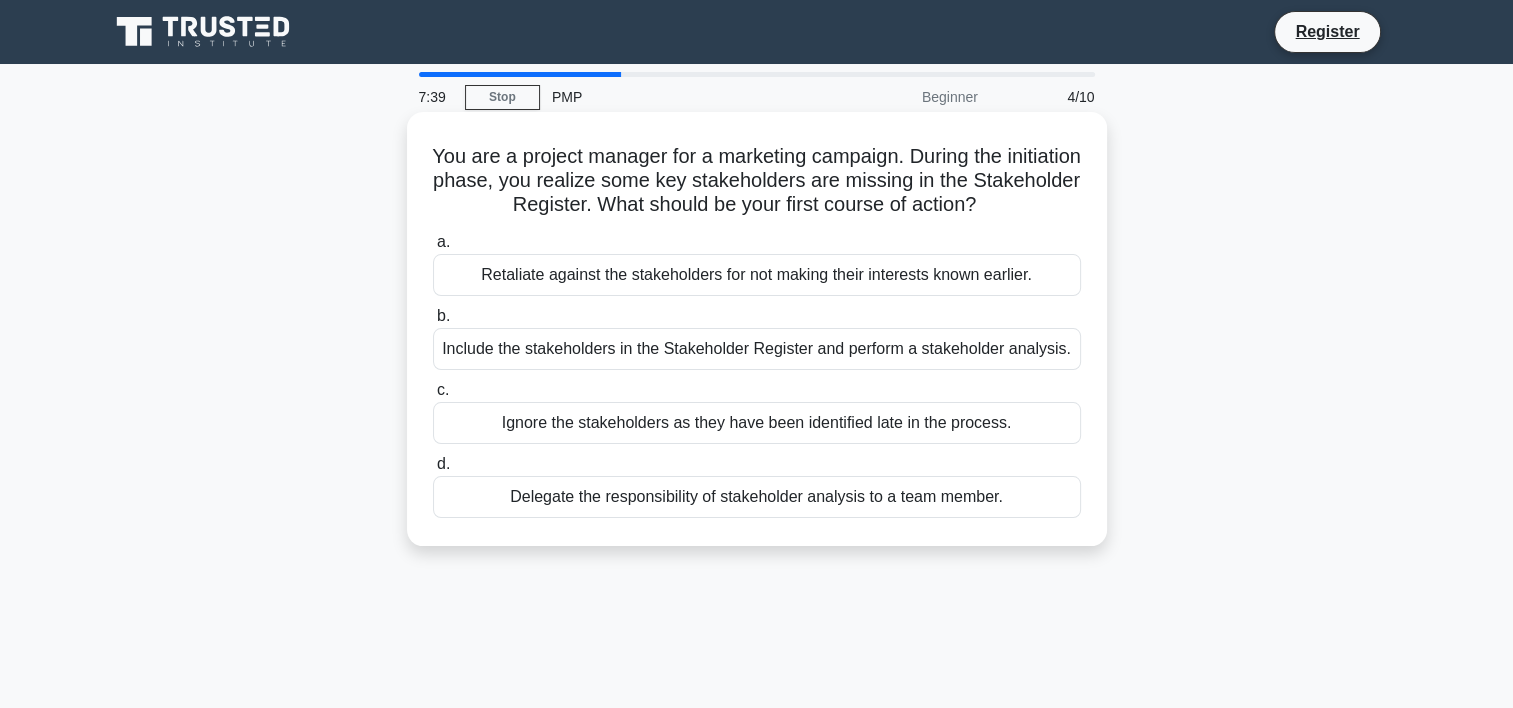 click on "Include the stakeholders in the Stakeholder Register and perform a stakeholder analysis." at bounding box center [757, 349] 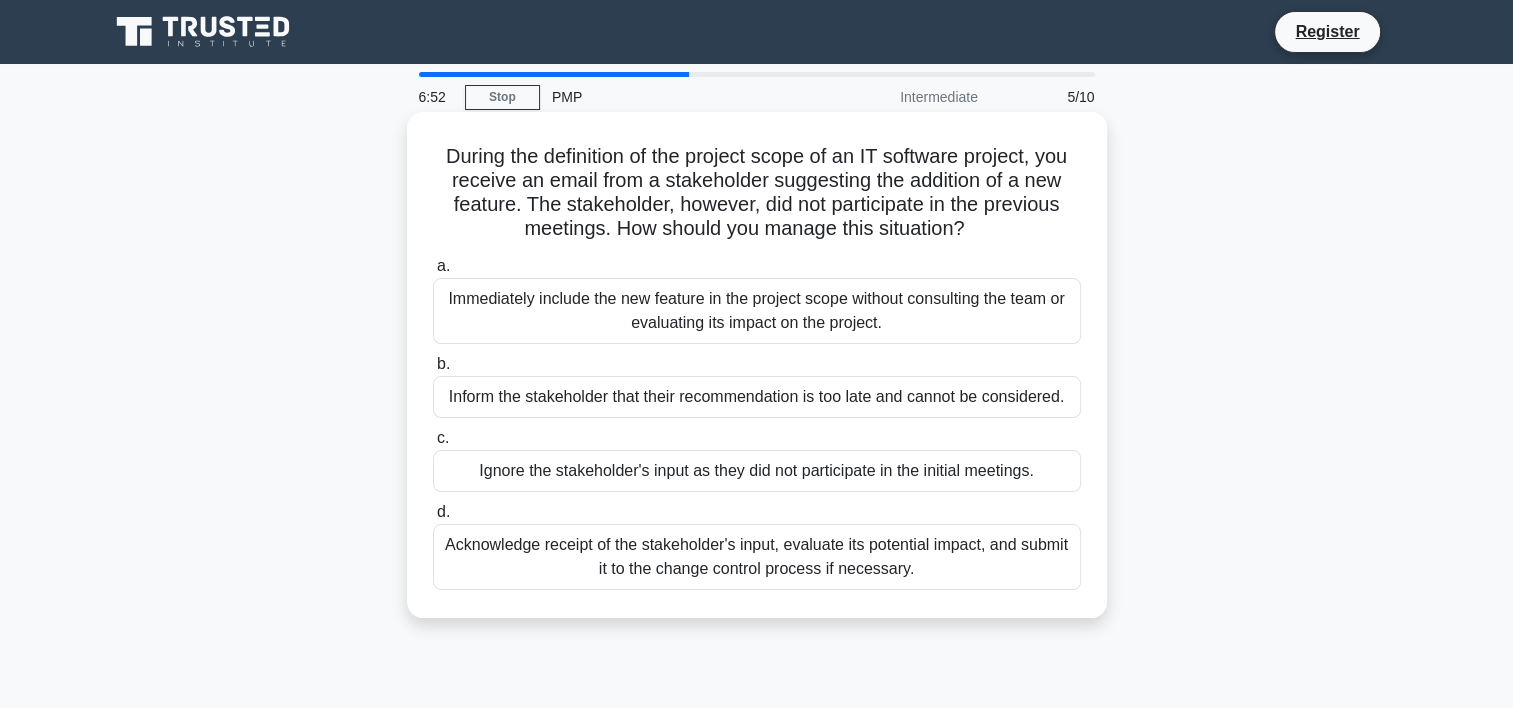 click on "Acknowledge receipt of the stakeholder's input, evaluate its potential impact, and submit it to the change control process if necessary." at bounding box center (757, 557) 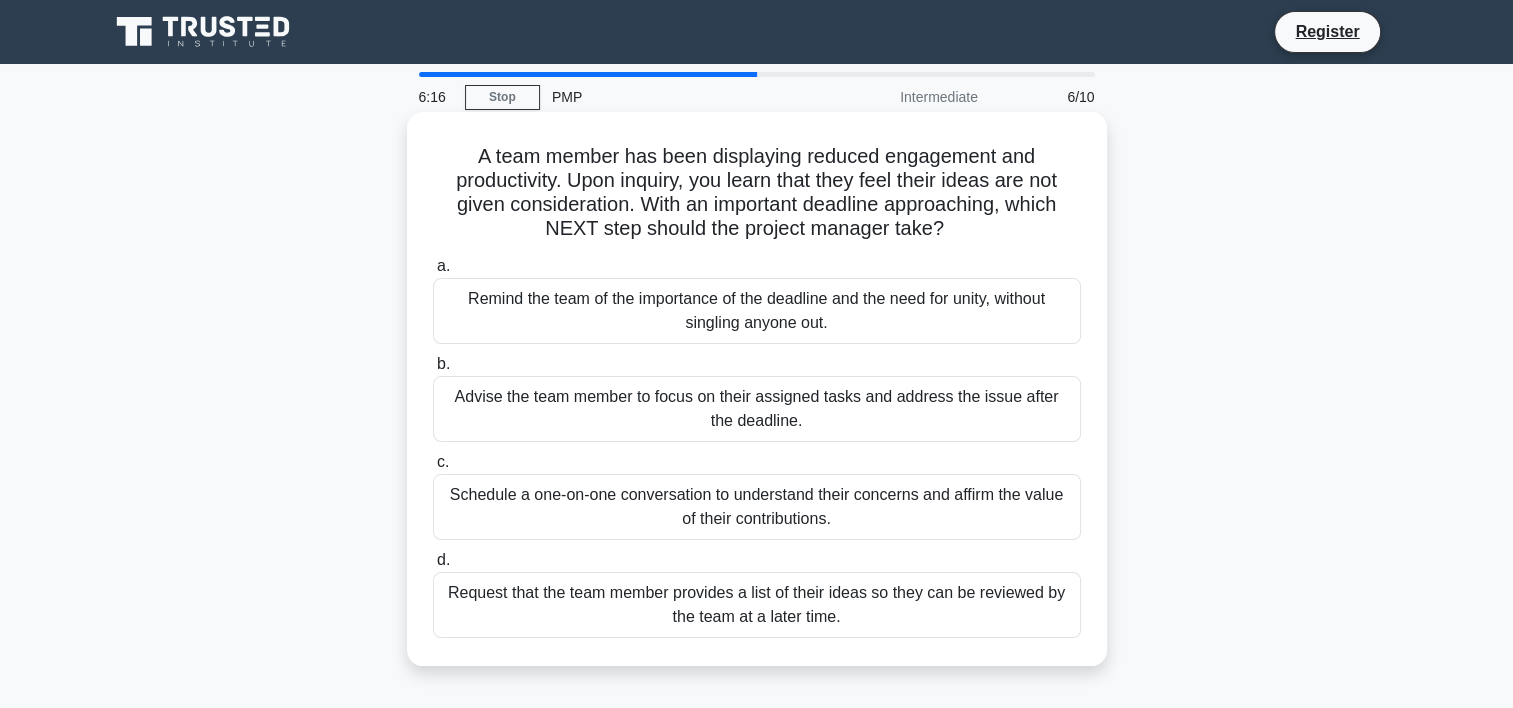 click on "Schedule a one-on-one conversation to understand their concerns and affirm the value of their contributions." at bounding box center [757, 507] 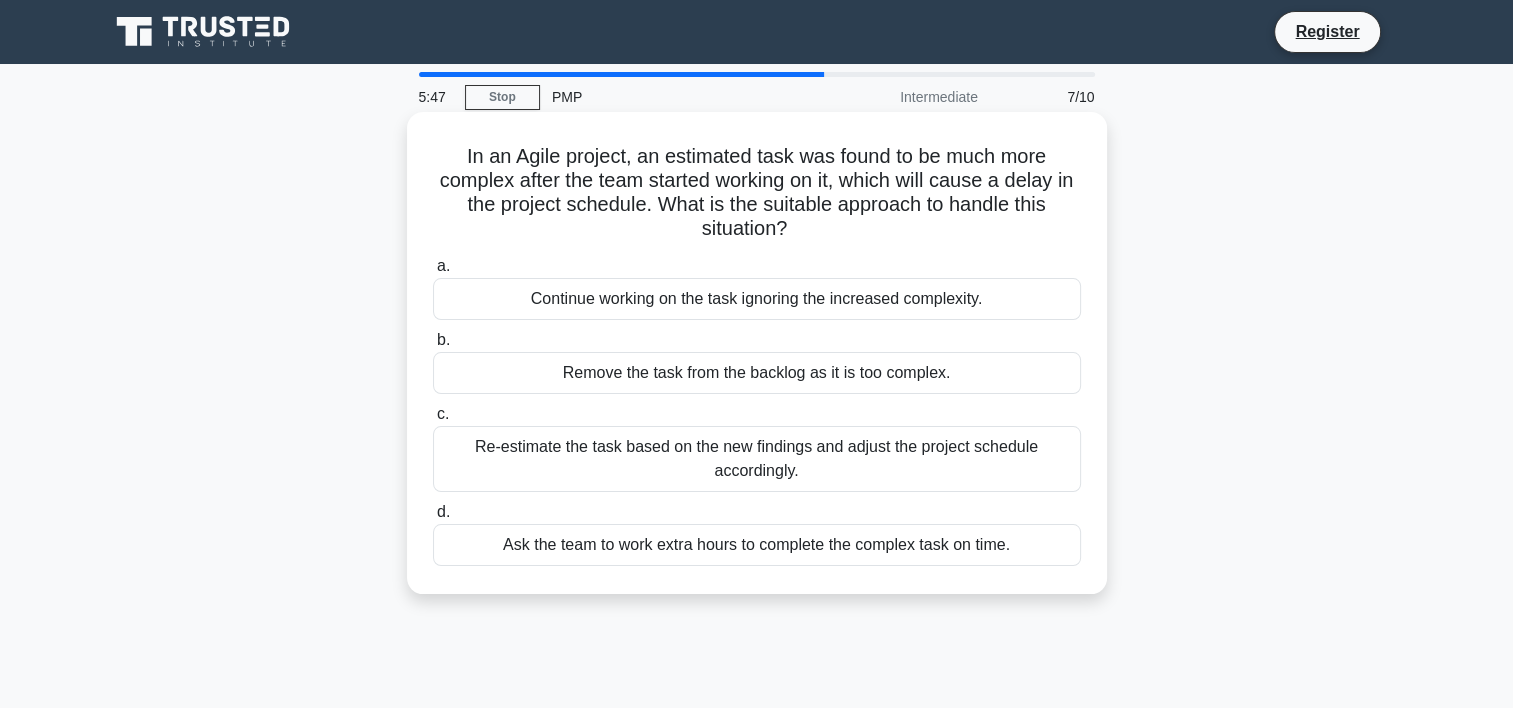 click on "Re-estimate the task based on the new findings and adjust the project schedule accordingly." at bounding box center [757, 459] 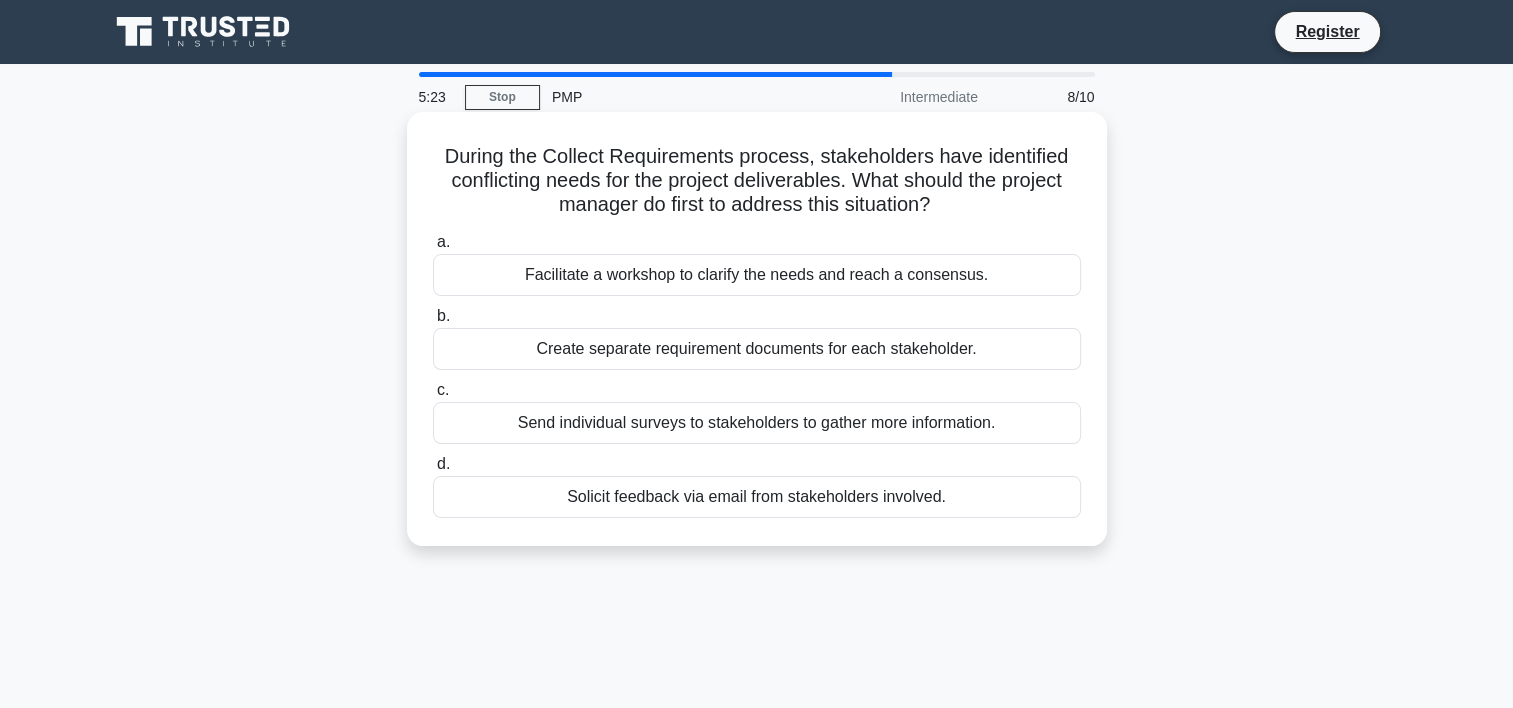 click on "Facilitate a workshop to clarify the needs and reach a consensus." at bounding box center (757, 275) 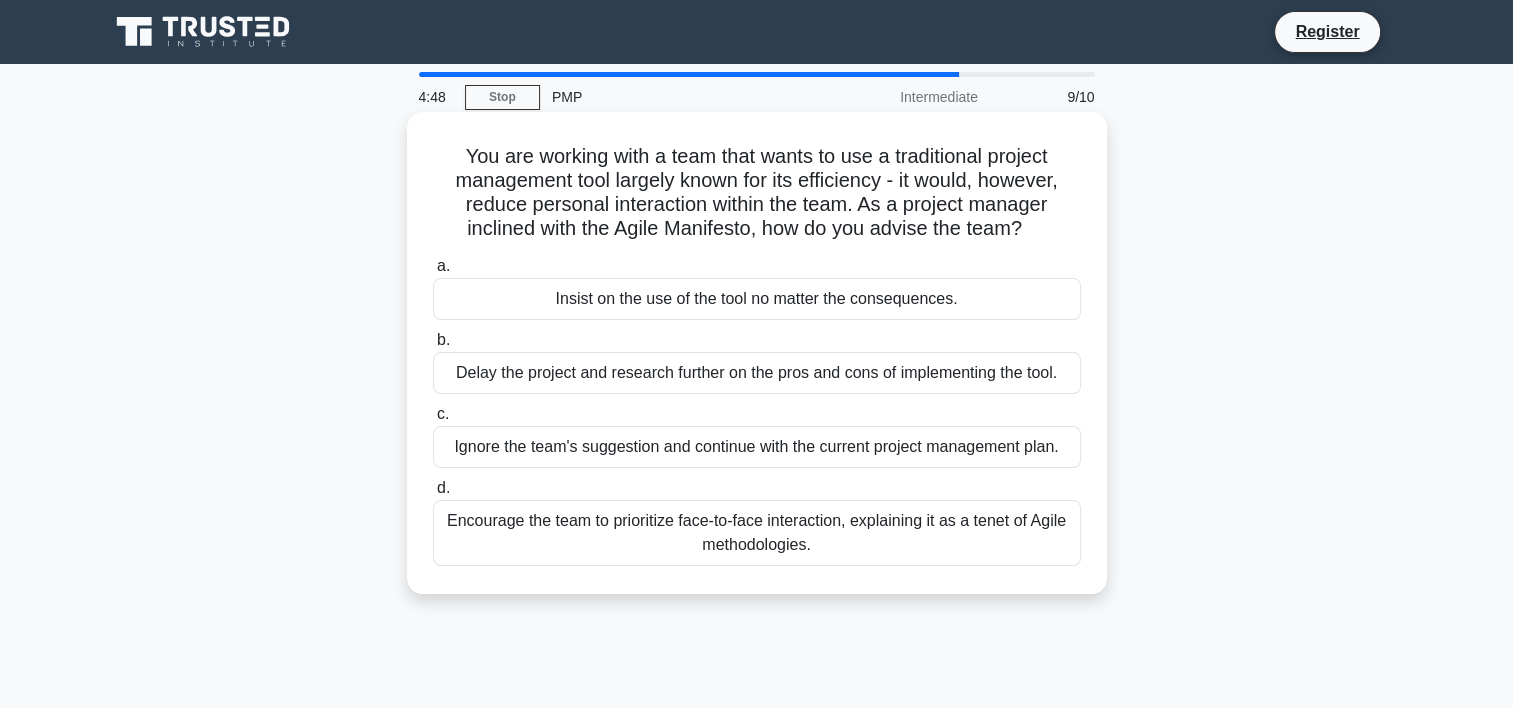 click on "Encourage the team to prioritize face-to-face interaction, explaining it as a tenet of Agile methodologies." at bounding box center (757, 533) 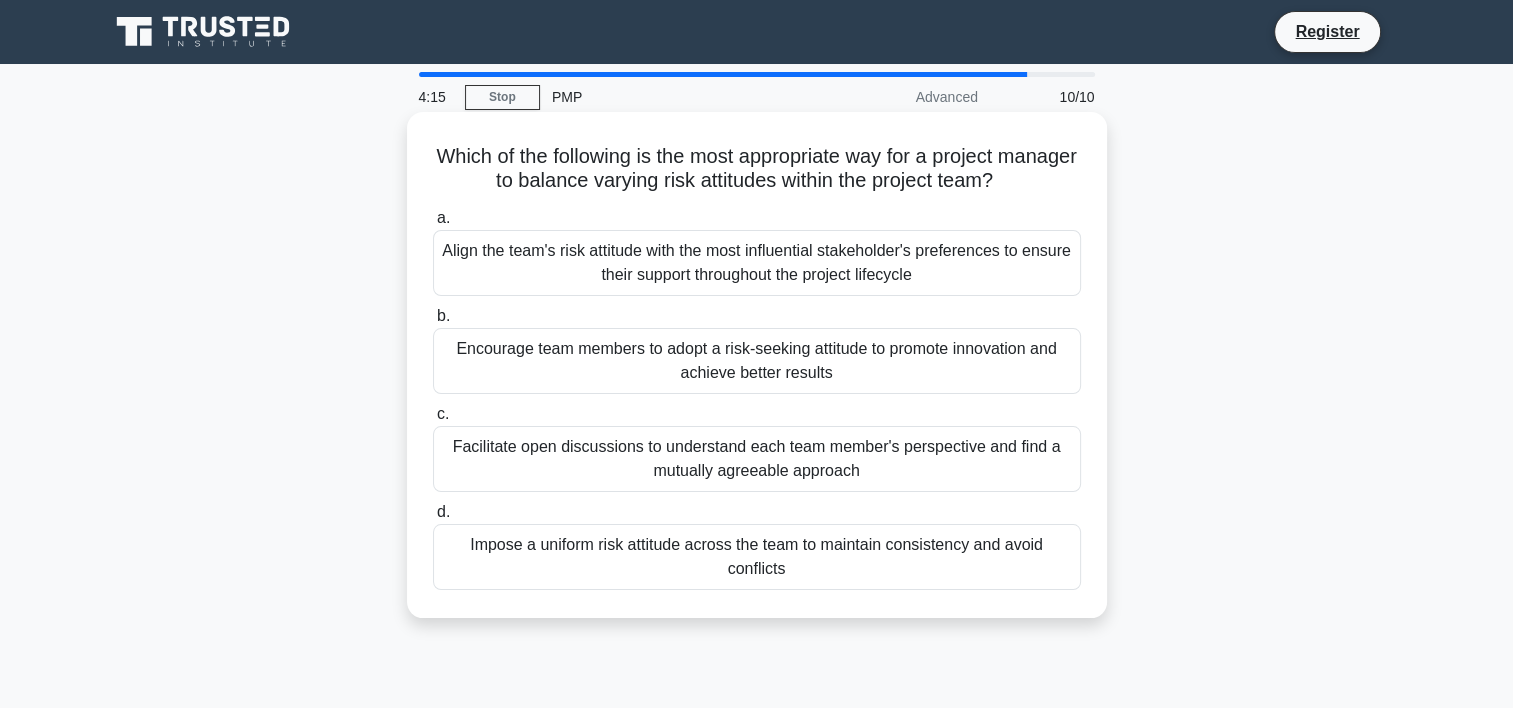 click on "Align the team's risk attitude with the most influential stakeholder's preferences to ensure their support throughout the project lifecycle" at bounding box center [757, 263] 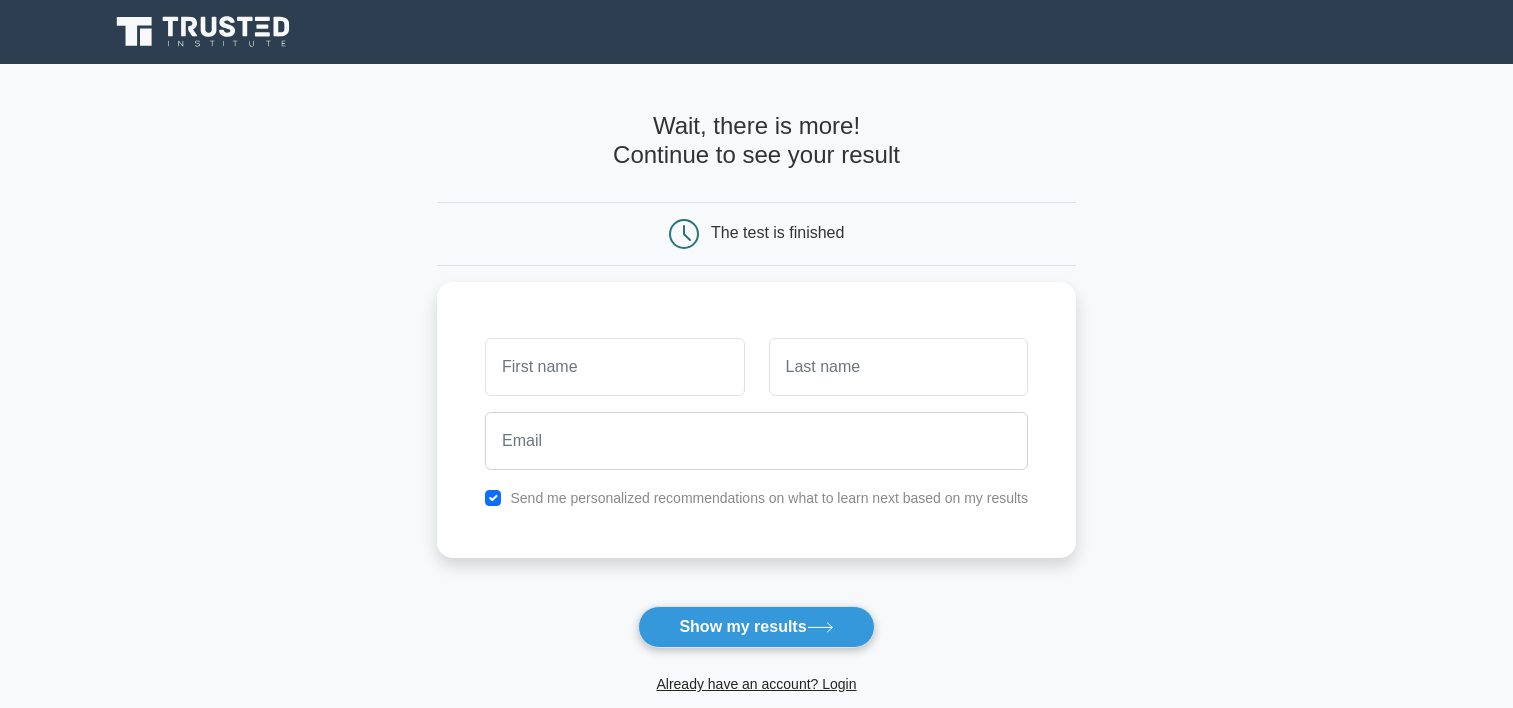 scroll, scrollTop: 0, scrollLeft: 0, axis: both 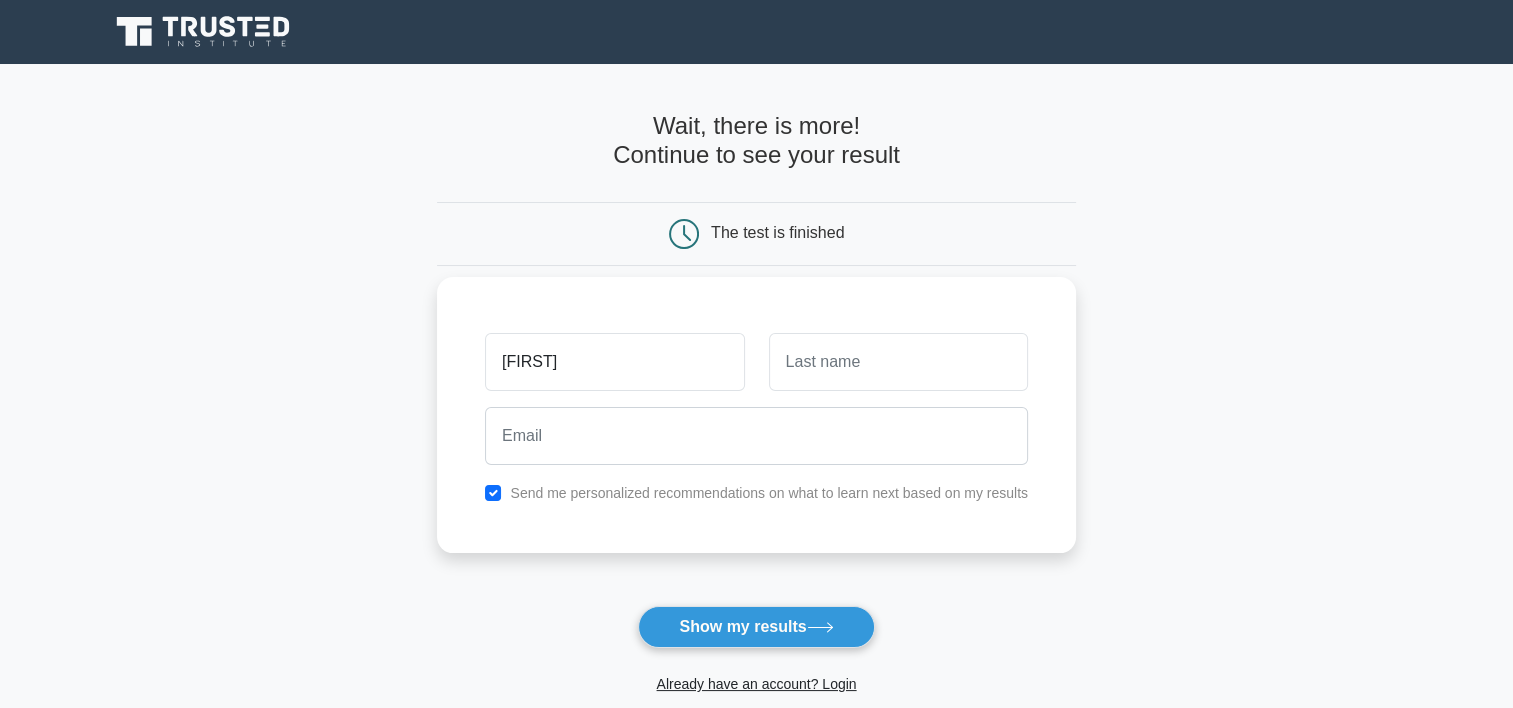 type on "leonardo" 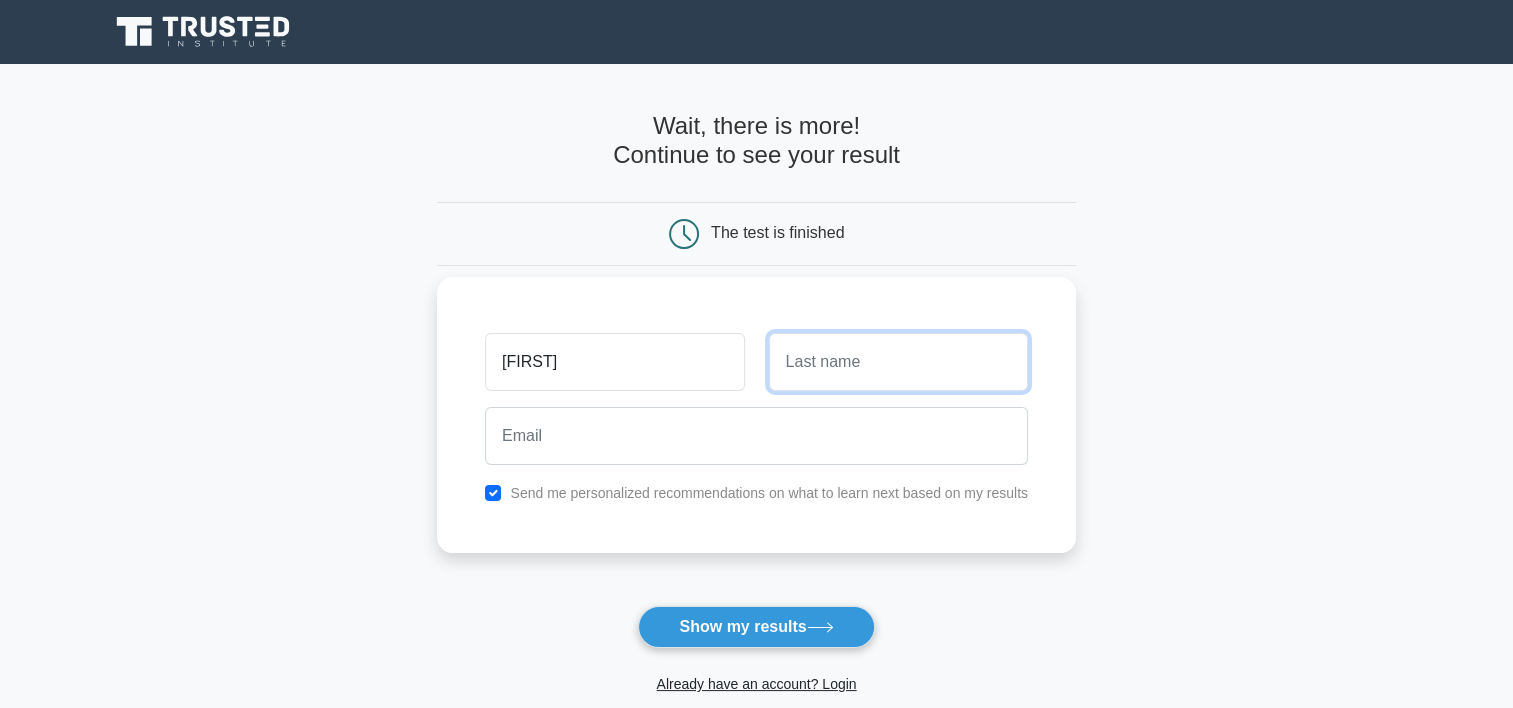 click at bounding box center [898, 362] 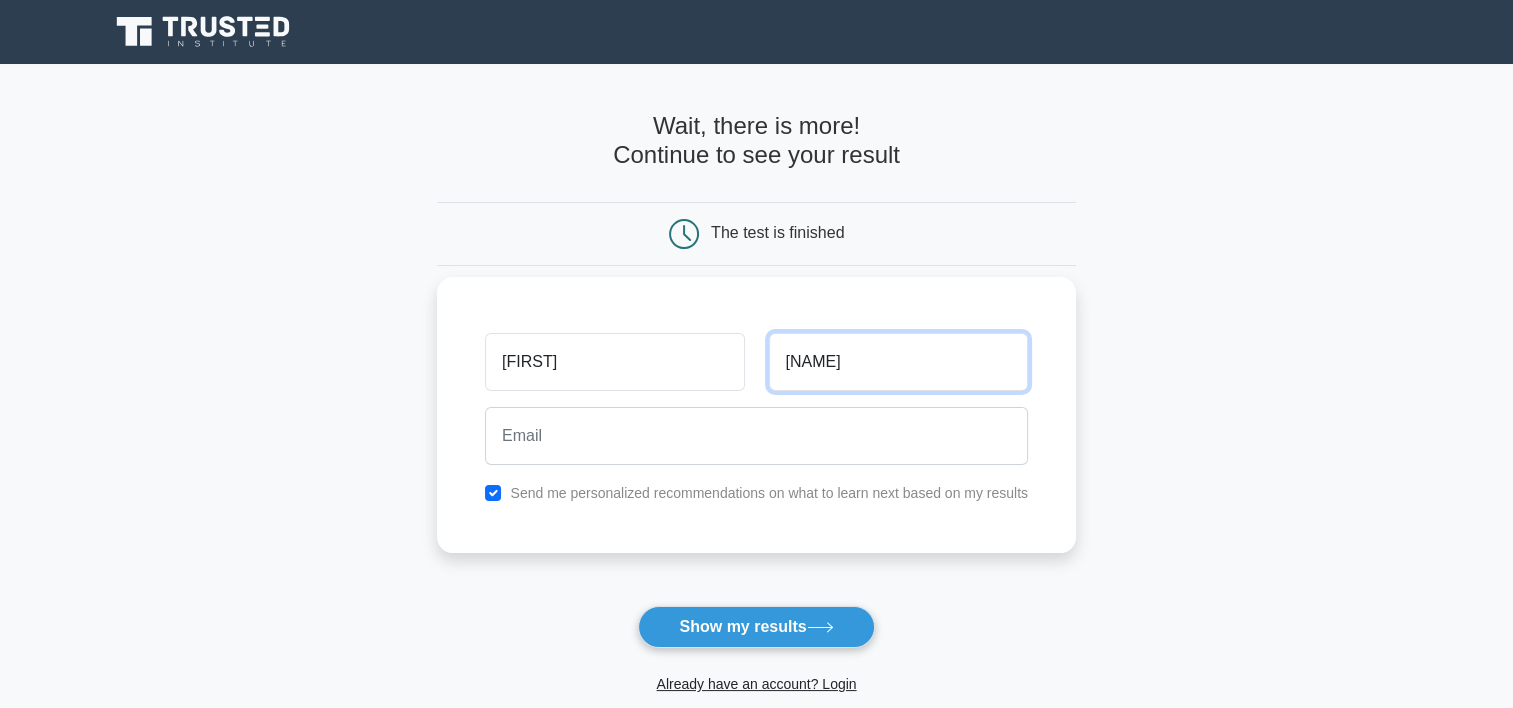 type on "sese" 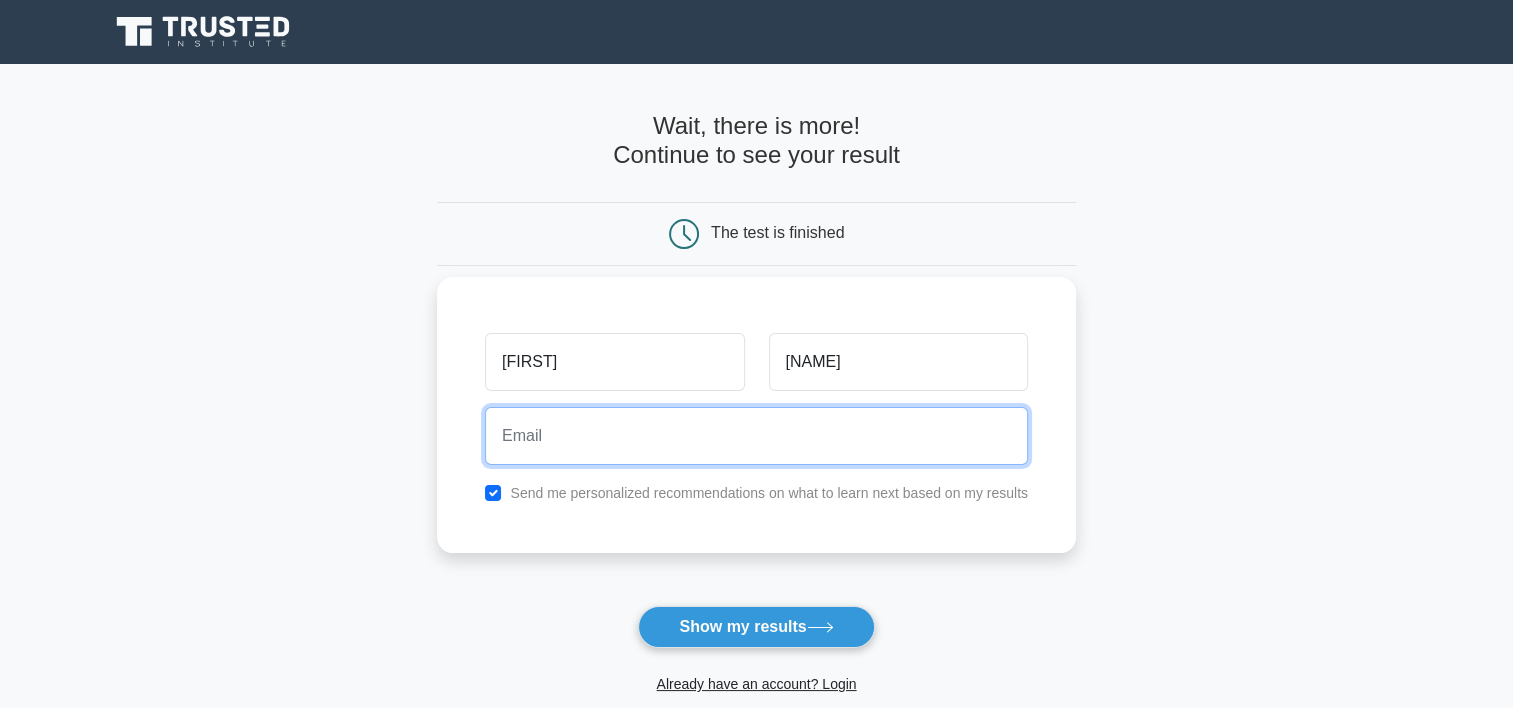 click at bounding box center [756, 436] 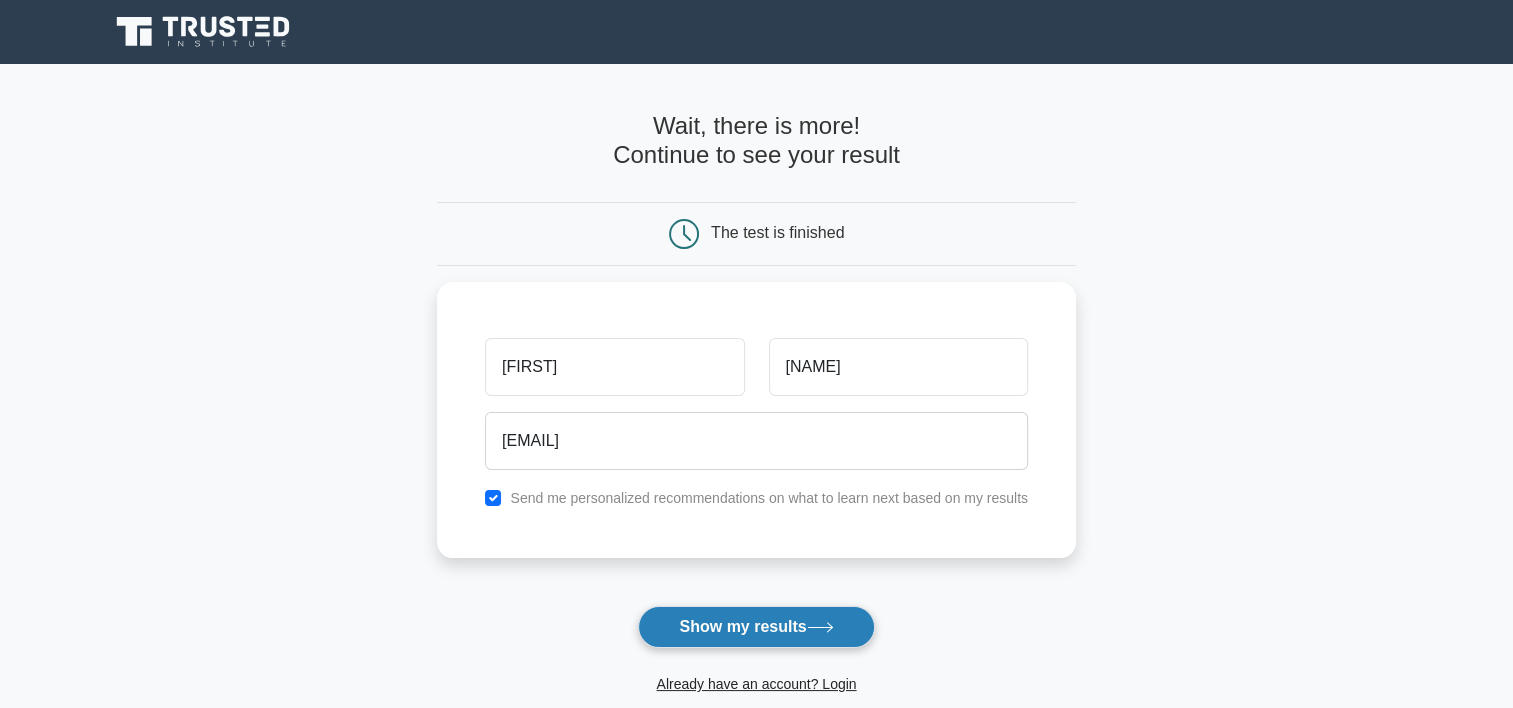 click on "Show my results" at bounding box center (756, 627) 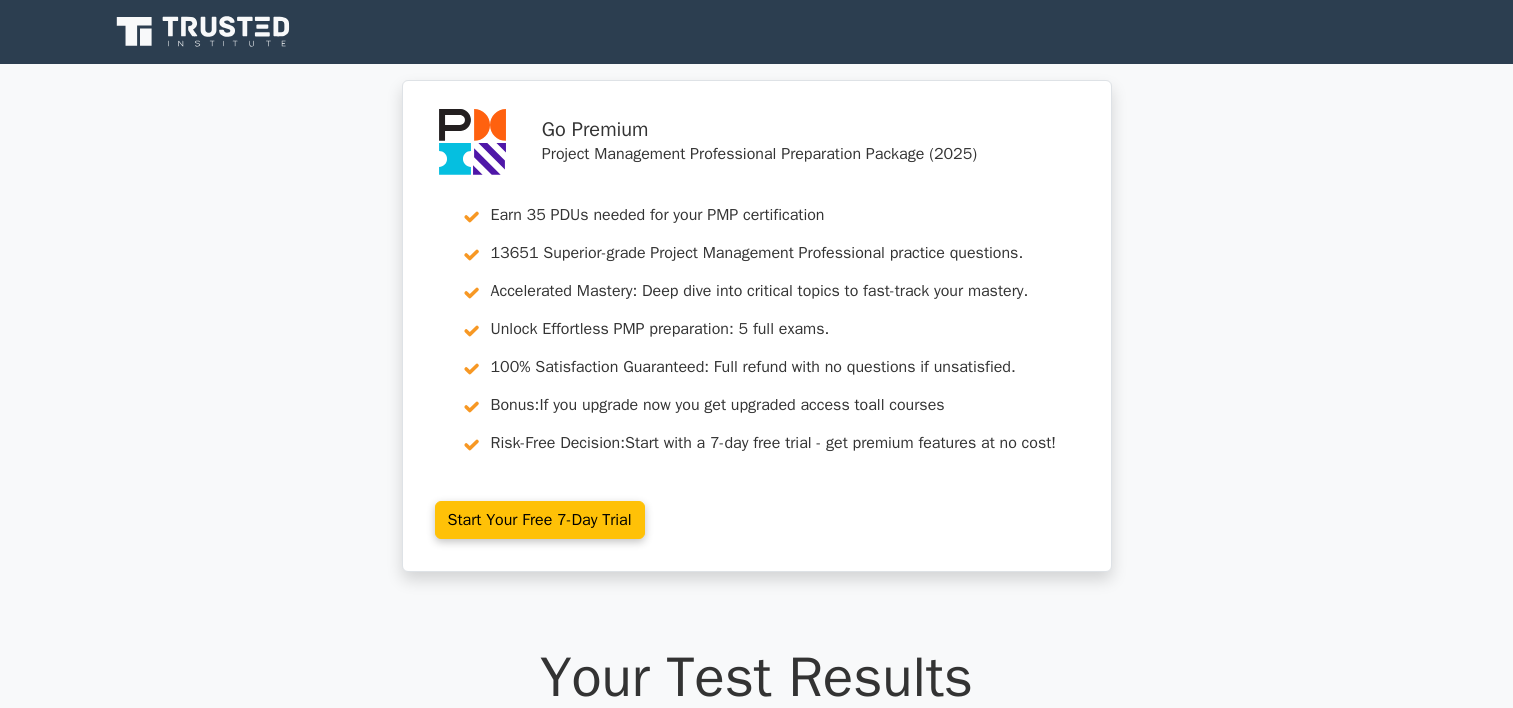scroll, scrollTop: 0, scrollLeft: 0, axis: both 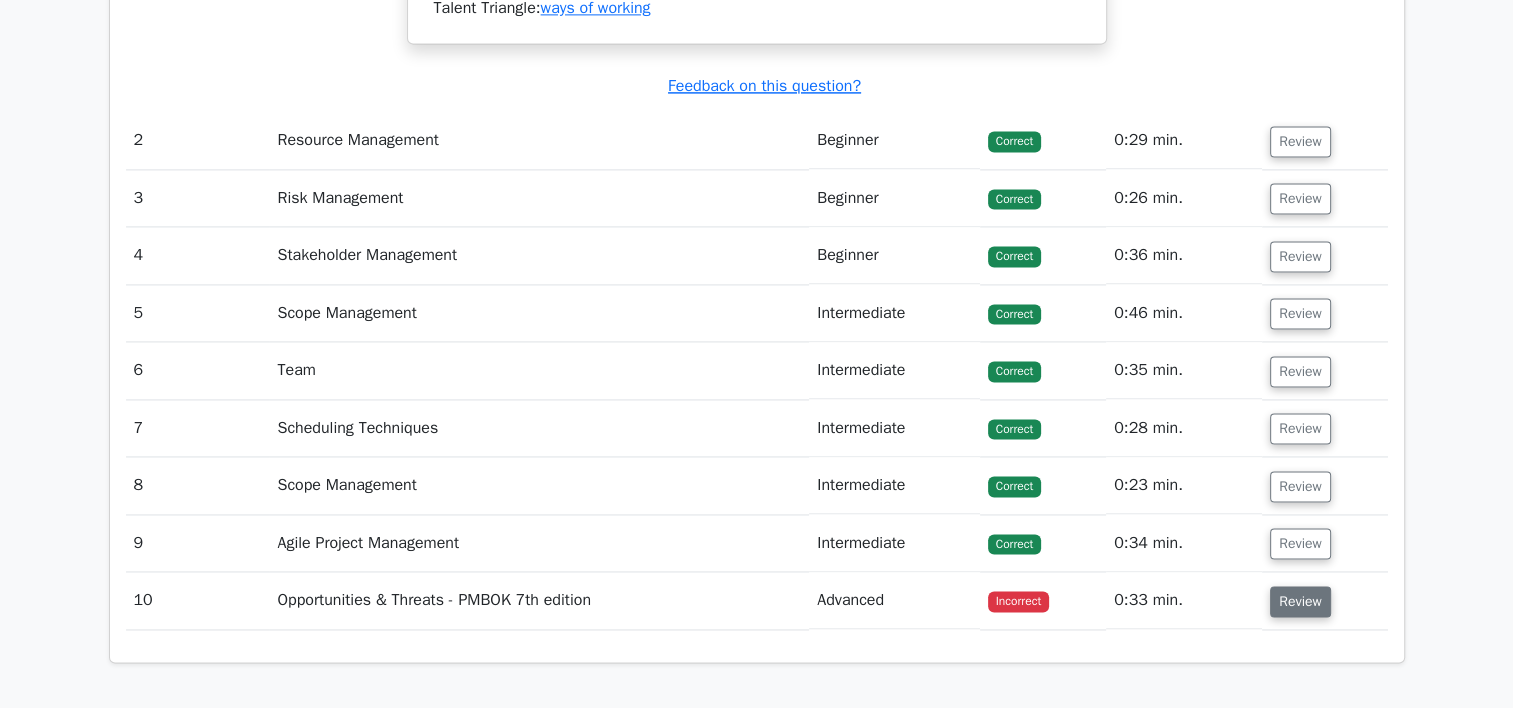 click on "Review" at bounding box center (1300, 601) 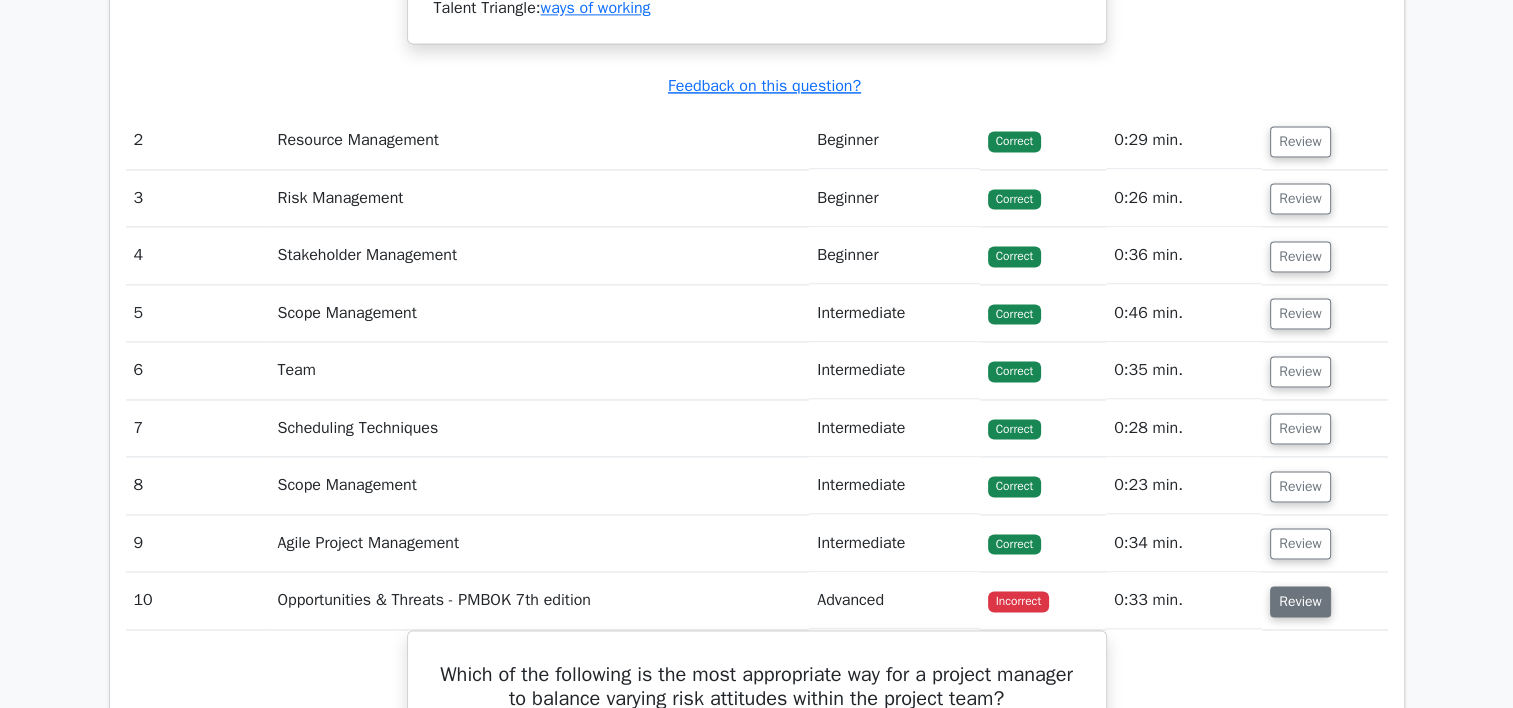 type 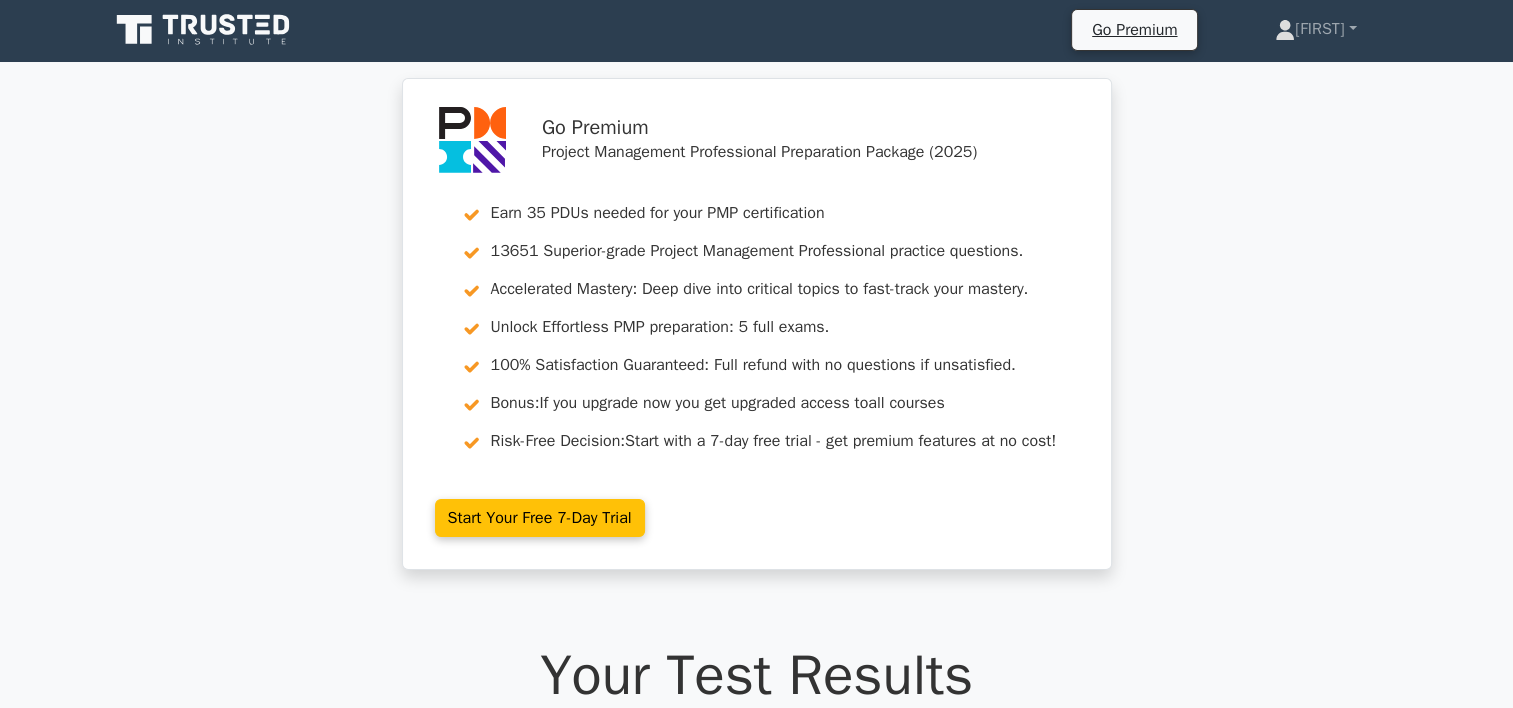 scroll, scrollTop: 0, scrollLeft: 0, axis: both 